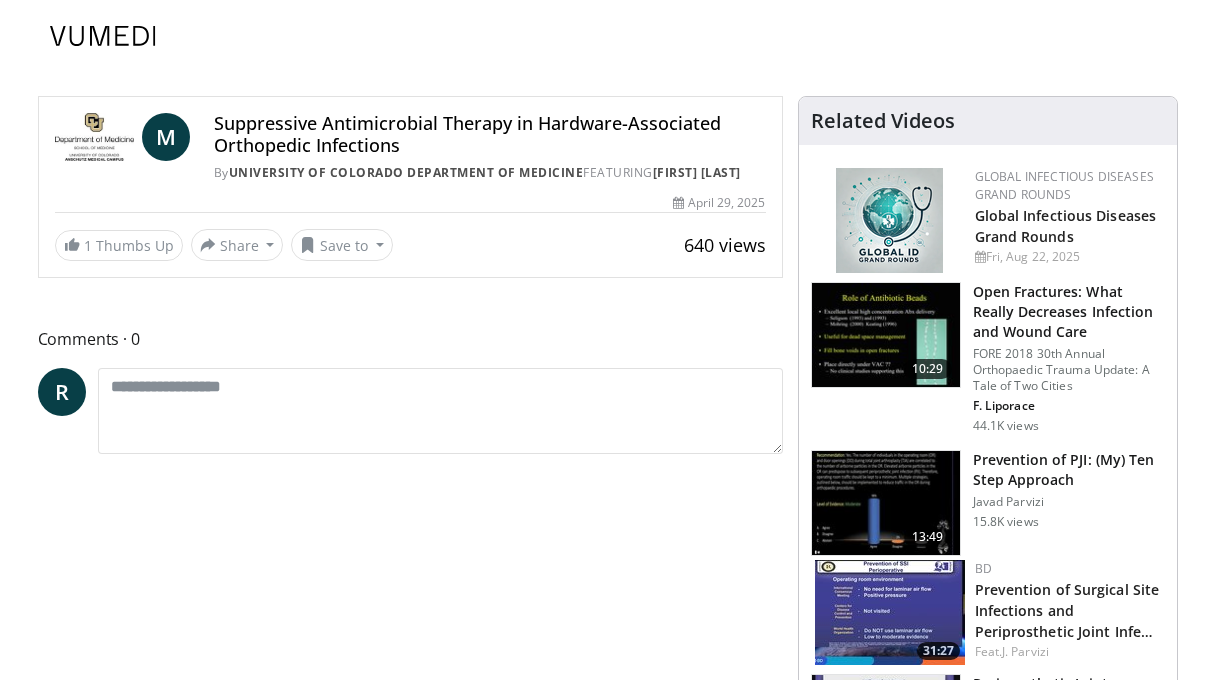 scroll, scrollTop: 0, scrollLeft: 0, axis: both 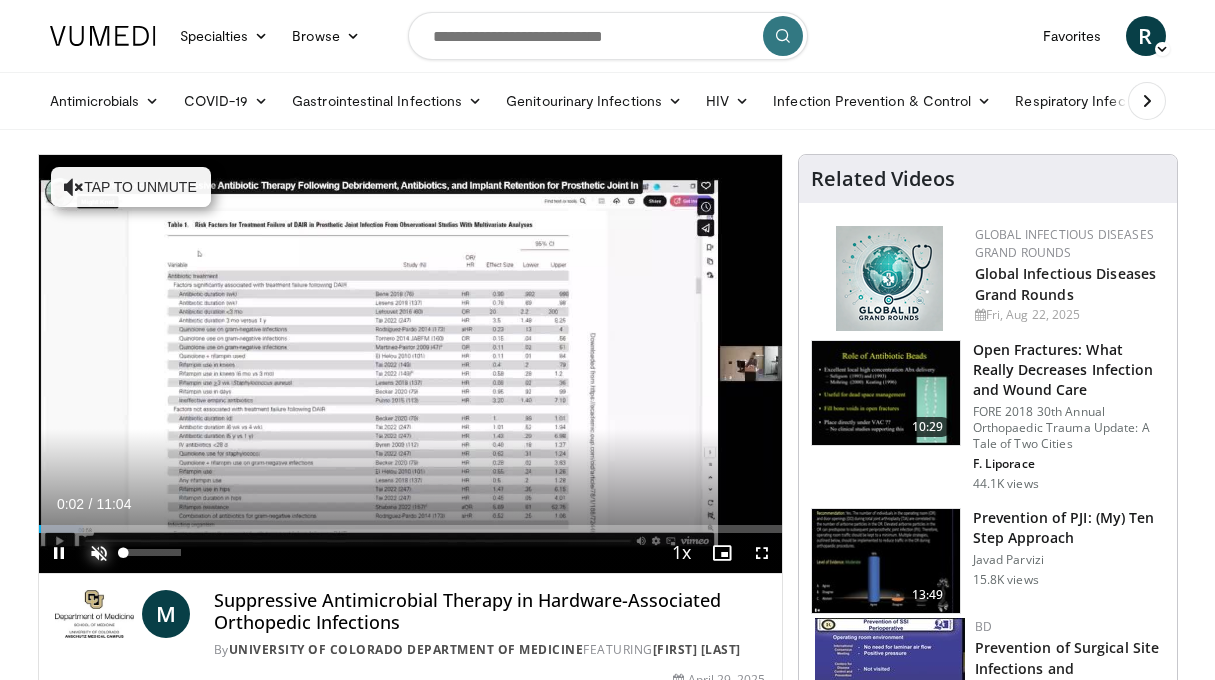 click at bounding box center (99, 553) 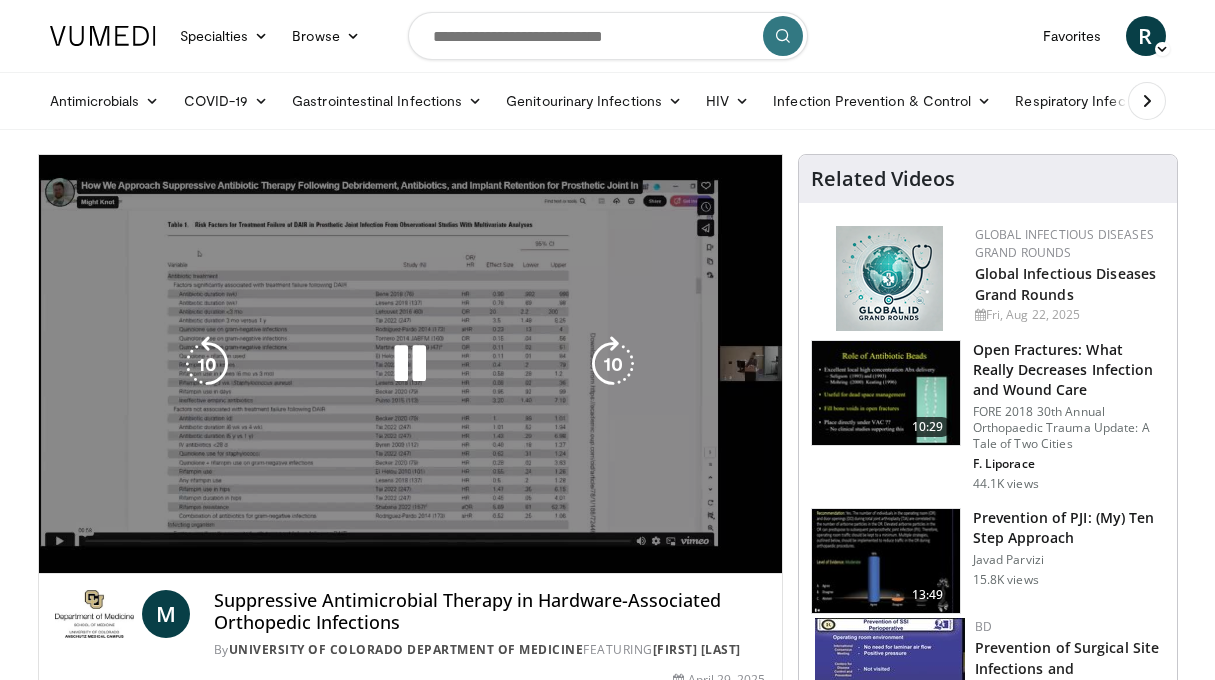 click on "10 seconds
Tap to unmute" at bounding box center (410, 364) 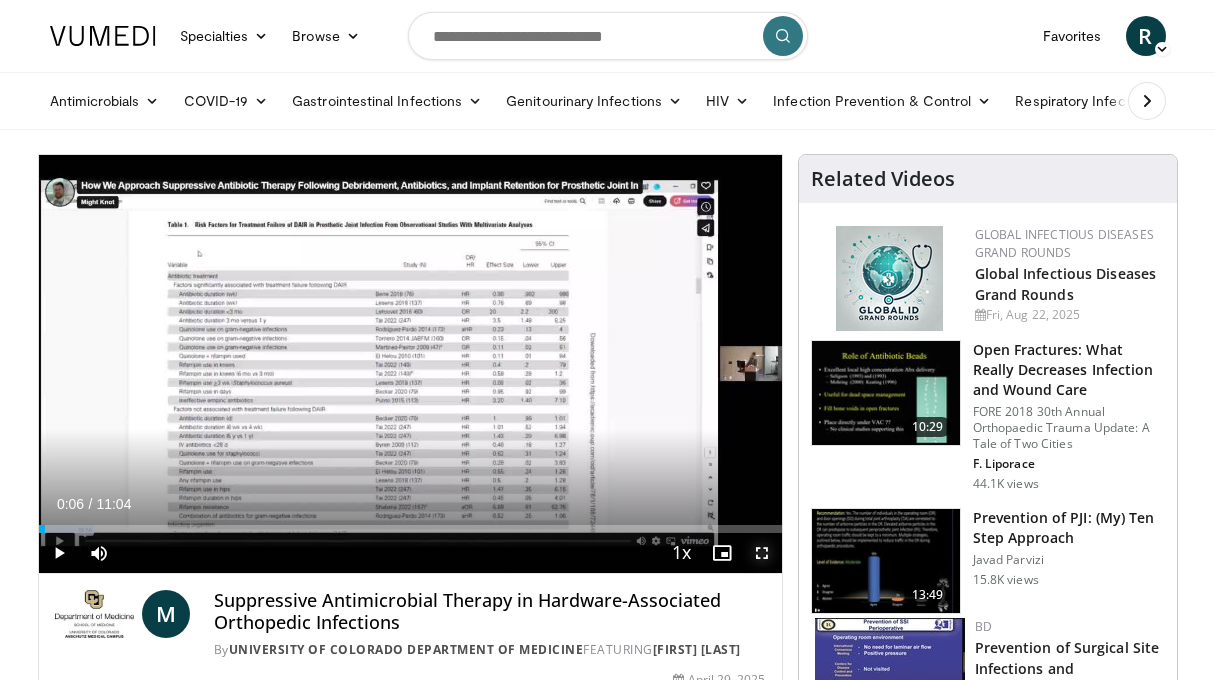 click at bounding box center [762, 553] 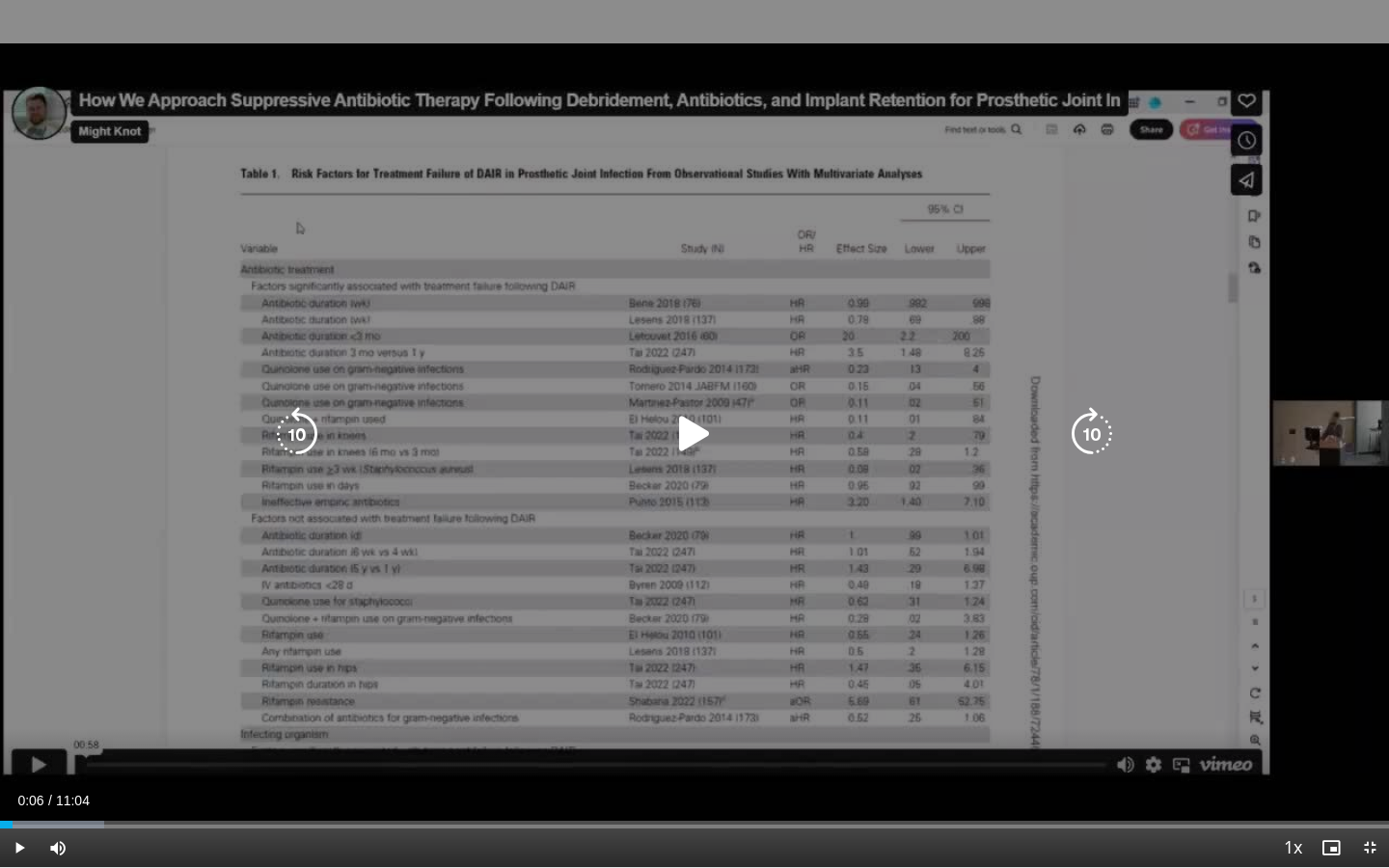click at bounding box center [694, 434] 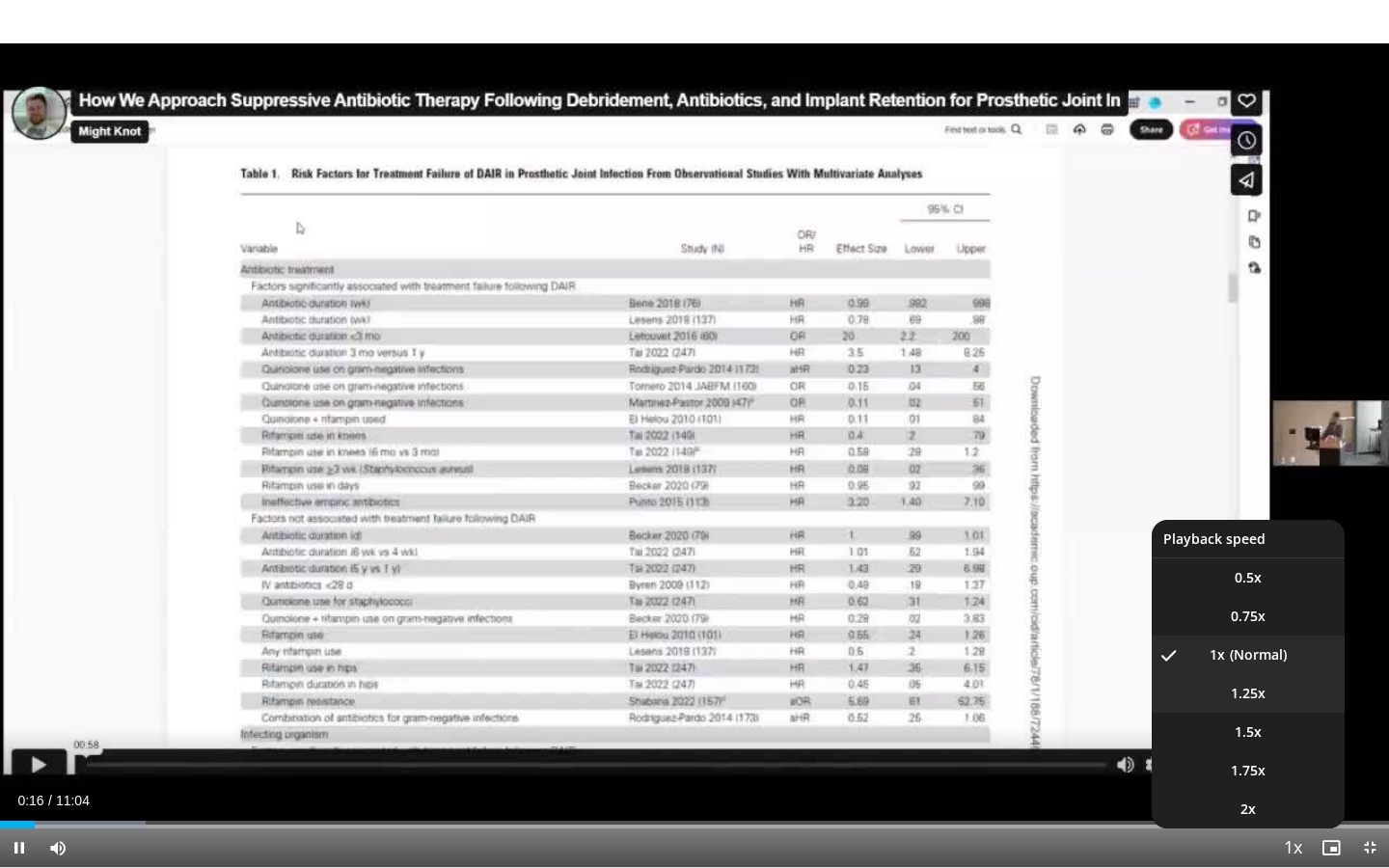 click on "1.25x" at bounding box center [1248, 693] 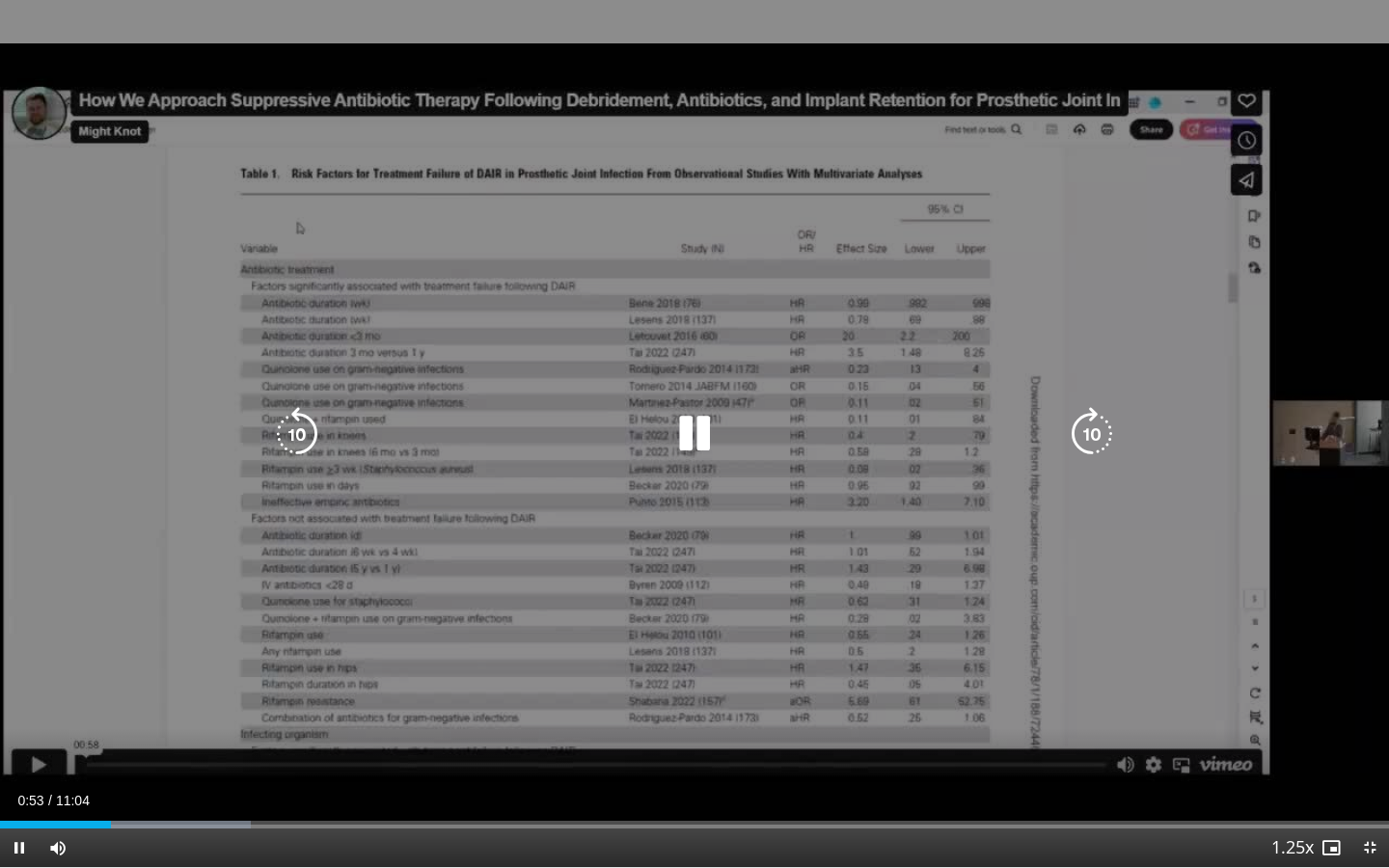 click on "10 seconds
Tap to unmute" at bounding box center [694, 433] 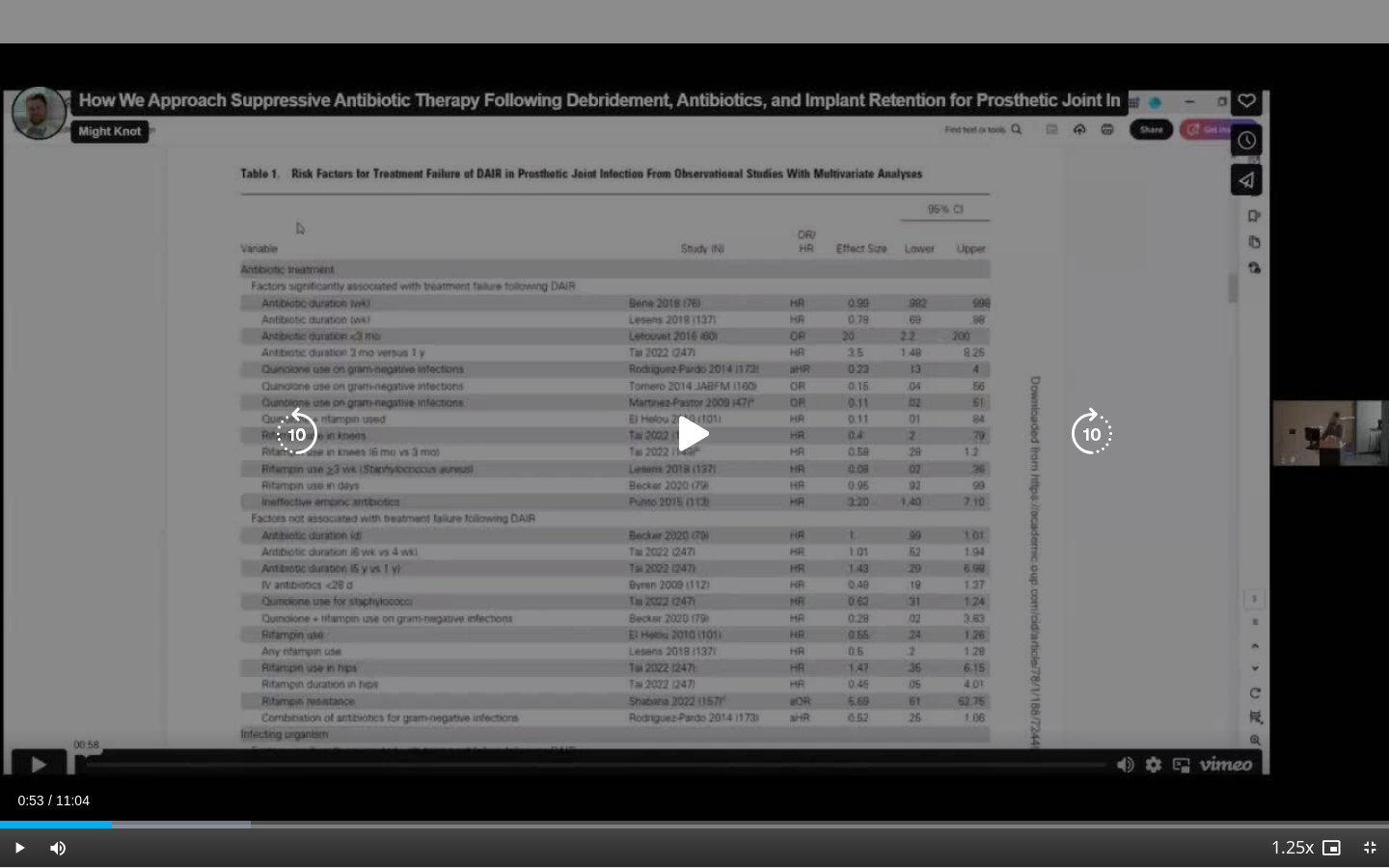 click on "10 seconds
Tap to unmute" at bounding box center [694, 433] 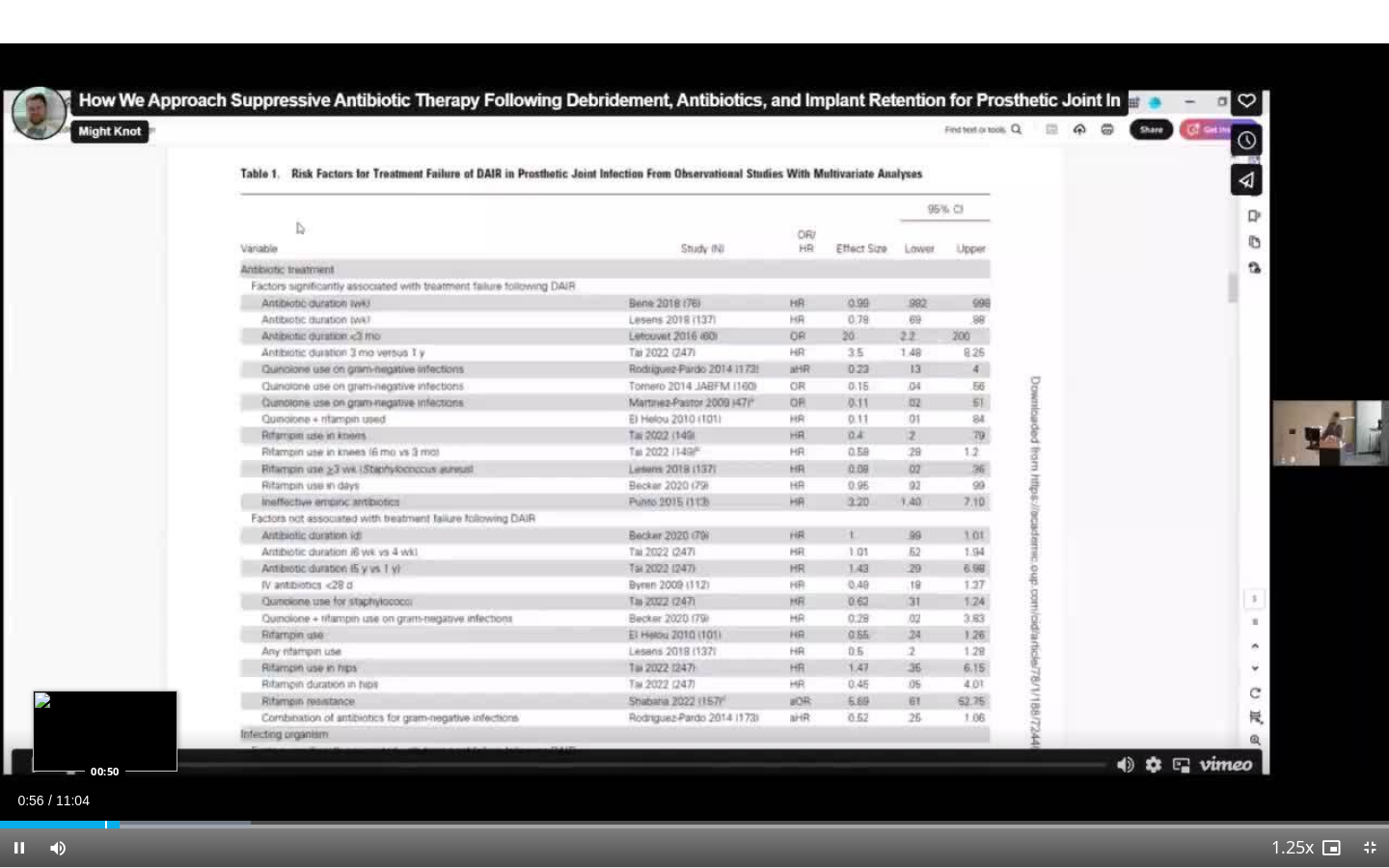 click on "Current Time  0:56 / Duration  11:04 Pause Skip Backward Skip Forward Mute 0% Loaded :  18.03% 00:57 00:50 Stream Type  LIVE Seek to live, currently behind live LIVE   1.25x Playback Rate 0.5x 0.75x 1x 1.25x , selected 1.5x 1.75x 2x Chapters Chapters Descriptions descriptions off , selected Captions captions settings , opens captions settings dialog captions off , selected Audio Track en (Main) , selected Exit Fullscreen Enable picture-in-picture mode" at bounding box center [694, 848] 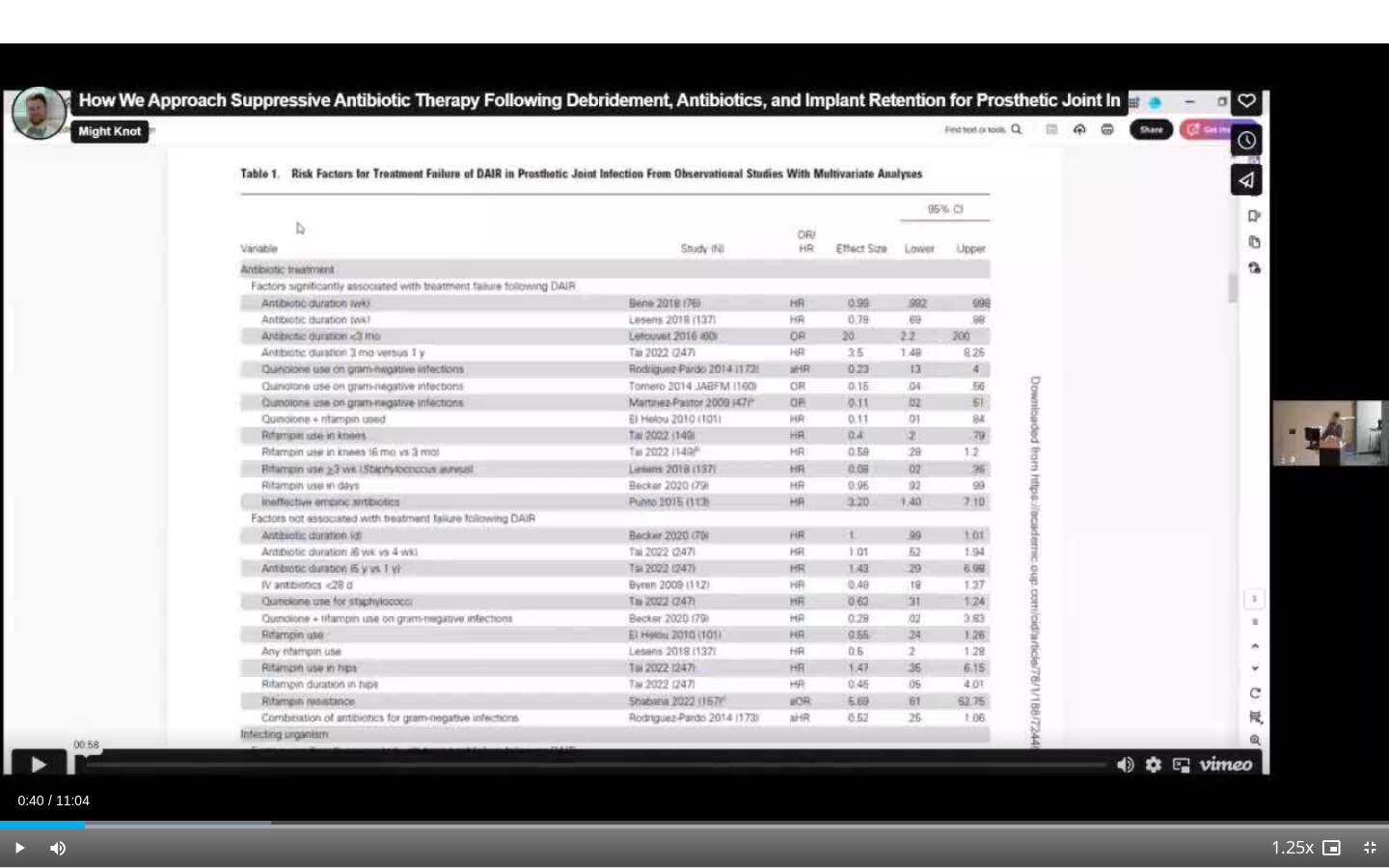 drag, startPoint x: 126, startPoint y: 826, endPoint x: 85, endPoint y: 821, distance: 41.303753 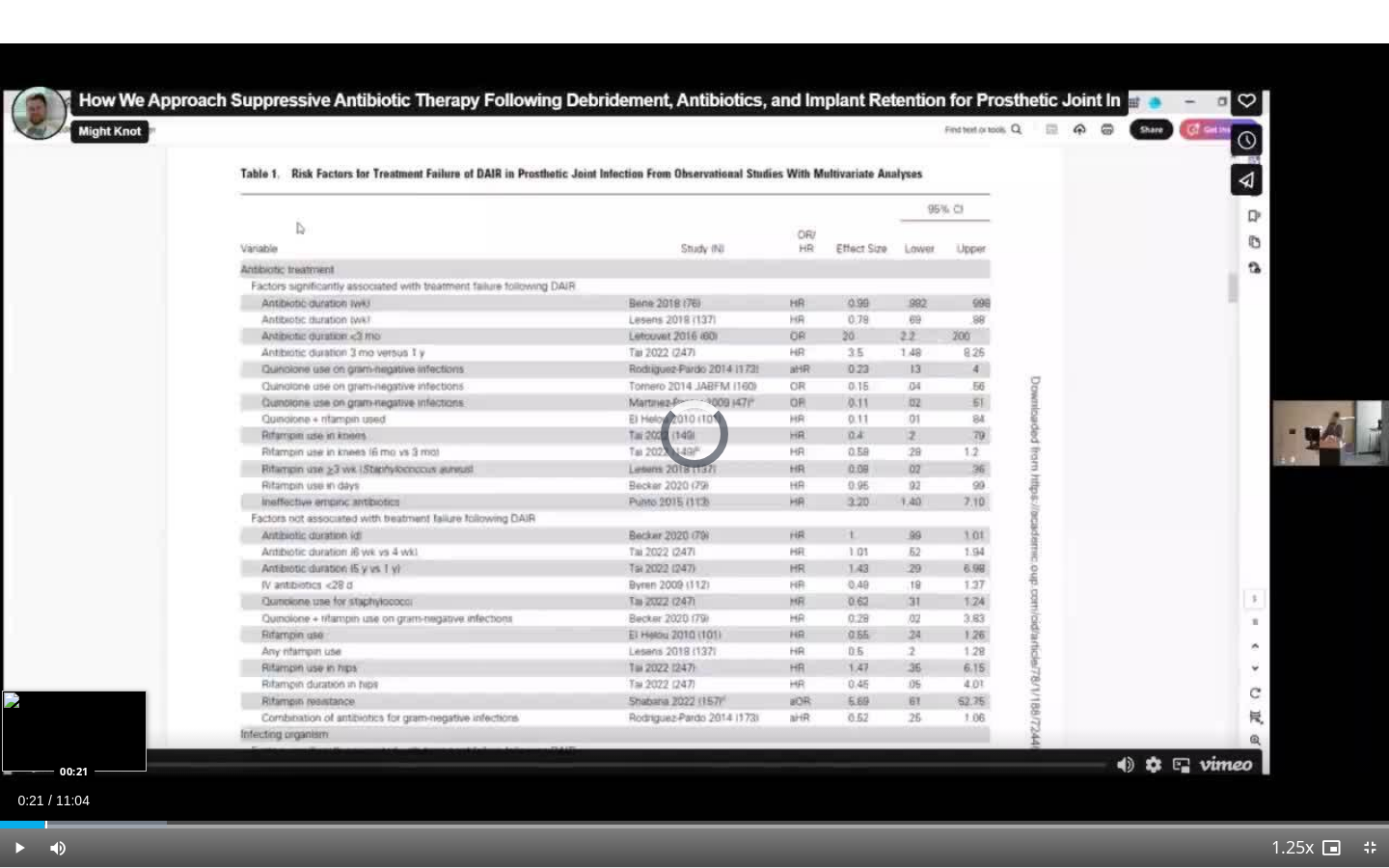 drag, startPoint x: 95, startPoint y: 826, endPoint x: 46, endPoint y: 823, distance: 49.09175 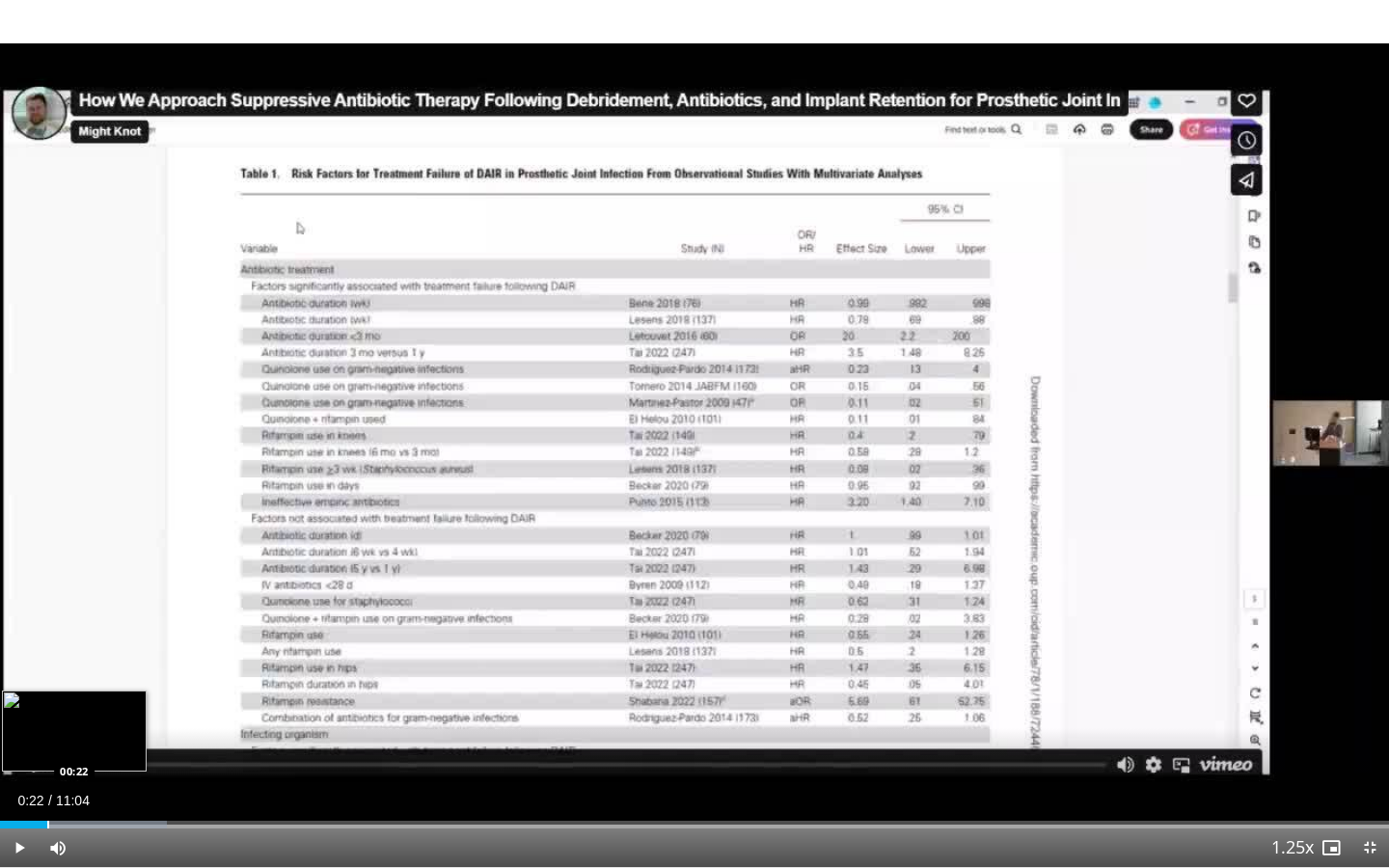 click at bounding box center (48, 825) 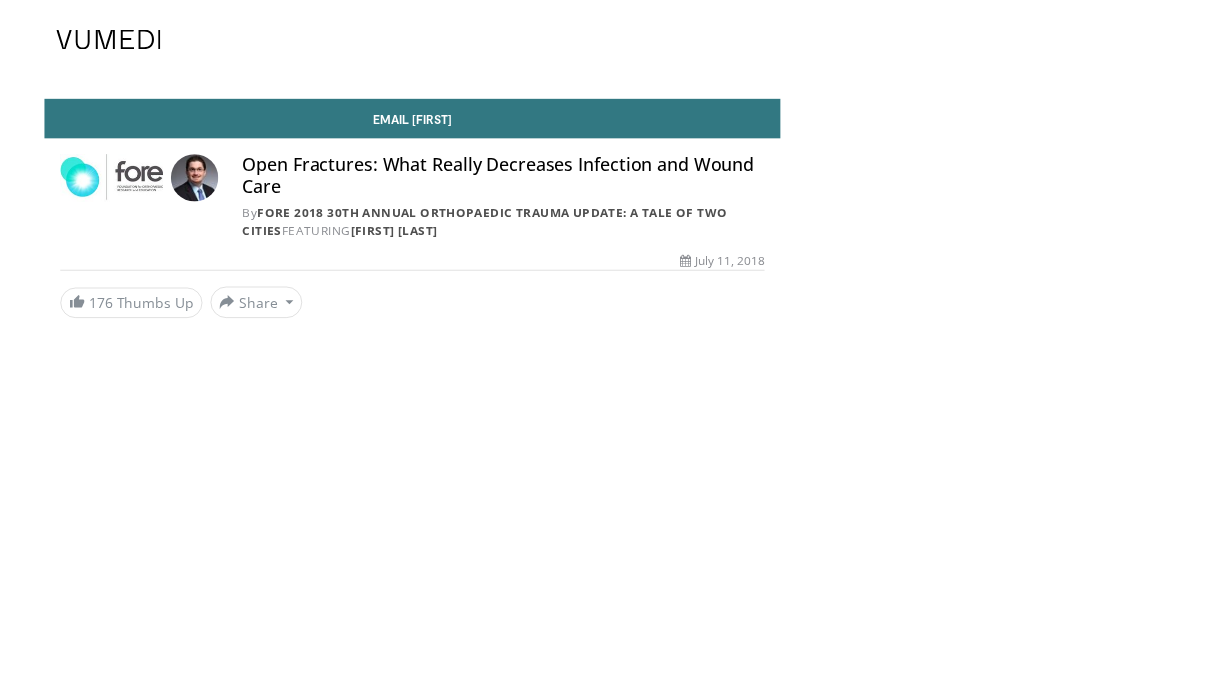 scroll, scrollTop: 0, scrollLeft: 0, axis: both 